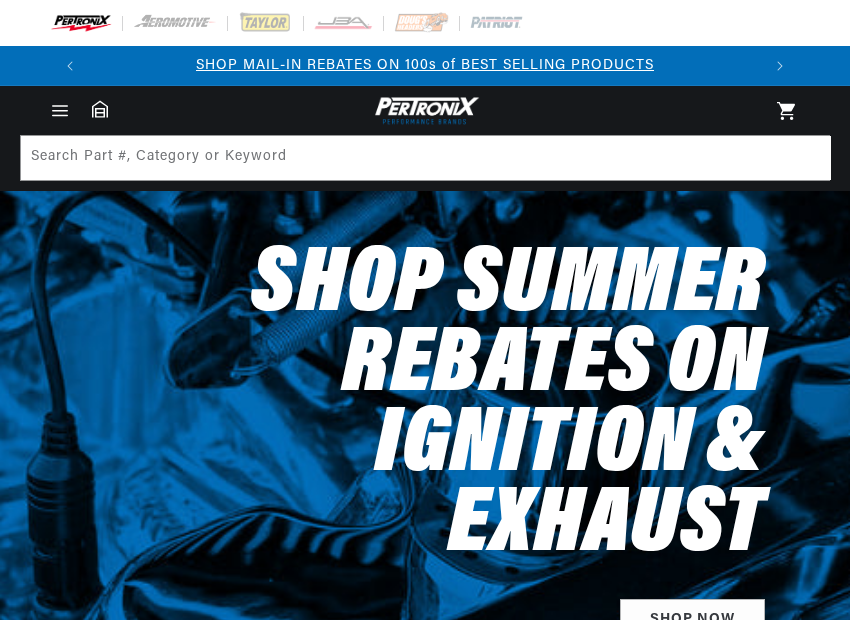 scroll, scrollTop: 0, scrollLeft: 0, axis: both 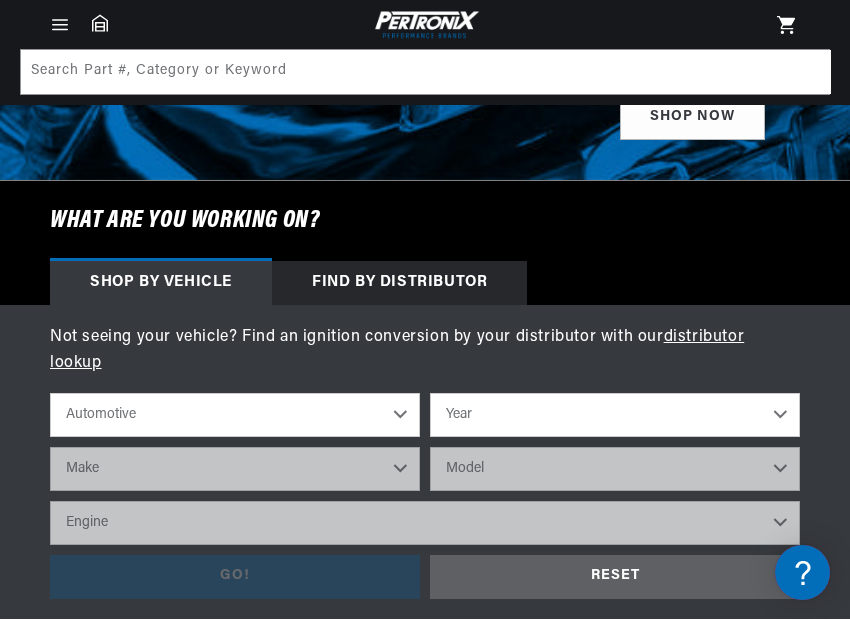 click on "Automotive
Agricultural
Industrial
Marine
Motorcycle" at bounding box center [235, 415] 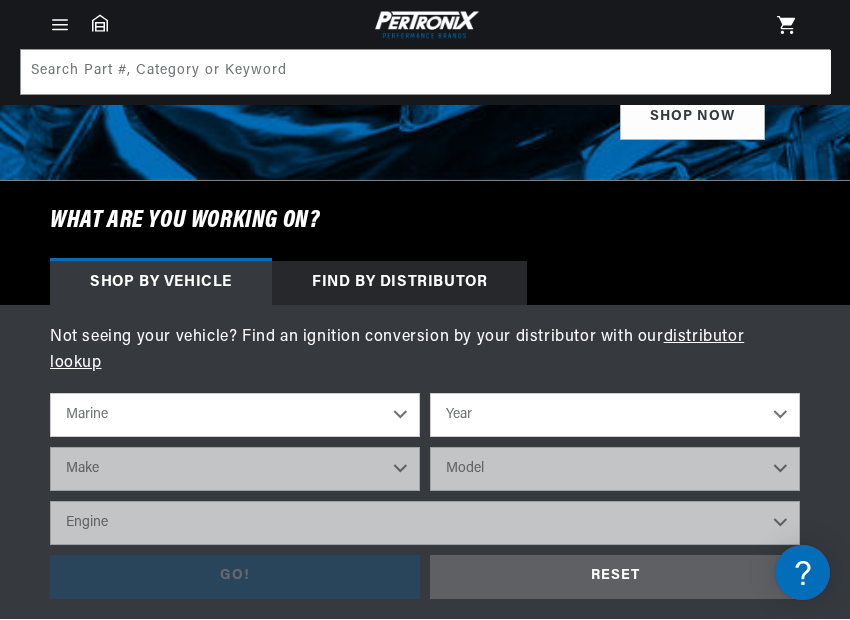 click on "Year
[YEAR]
[YEAR]
[YEAR]
[YEAR]
[YEAR]
[YEAR]
[YEAR]
[YEAR]
[YEAR]
[YEAR]
[YEAR]
[YEAR]
[YEAR]
[YEAR]
[YEAR]
[YEAR]
[YEAR]
[YEAR]
[YEAR]
[YEAR]
[YEAR]
[YEAR]
[YEAR]
[YEAR]
[YEAR]
[YEAR]
[YEAR]
[YEAR]
[YEAR]
[YEAR]
[YEAR]
[YEAR]
[YEAR]
[YEAR]
[YEAR] 1935" at bounding box center (615, 415) 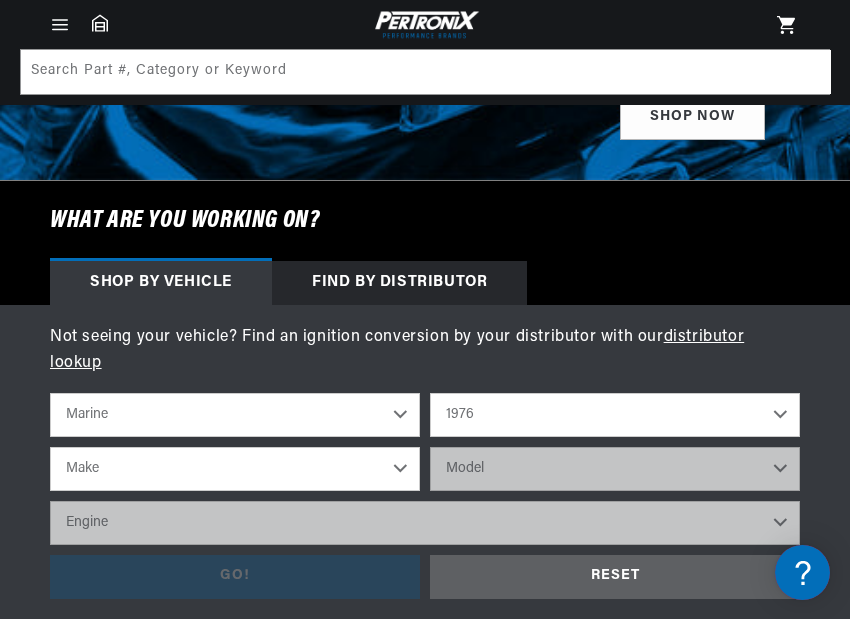 click on "Make
Chevrolet Marine
Pleasurecraft" at bounding box center (235, 469) 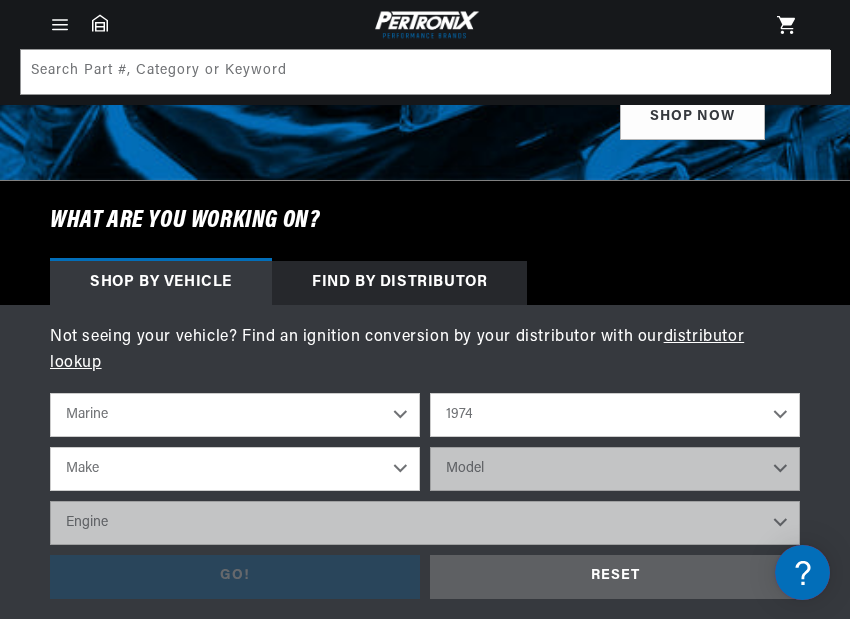click on "Make
Aeroceanic
OMC" at bounding box center [235, 469] 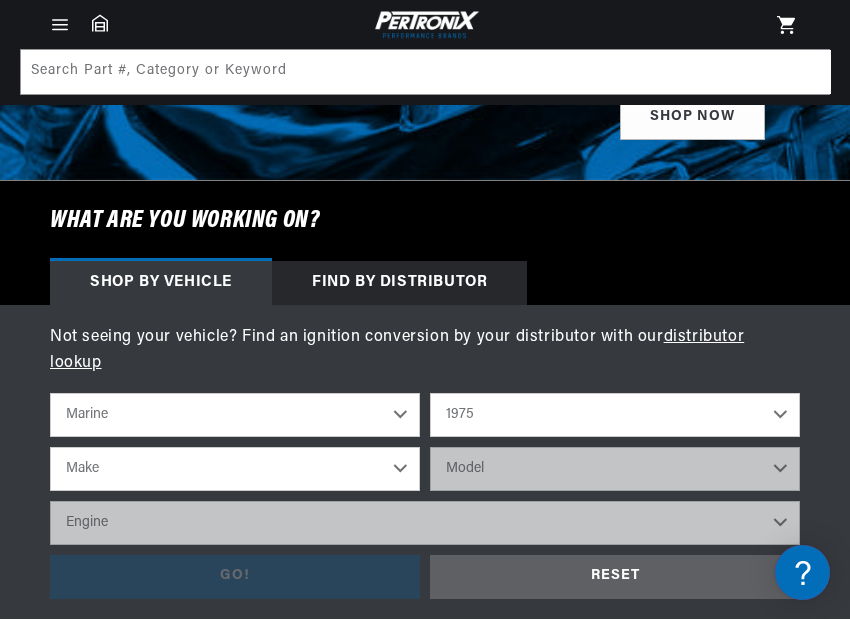 click on "Make
Chris-Craft
Crusader (Thermo-Electron)
Pleasurecraft
Waukesha" at bounding box center [235, 469] 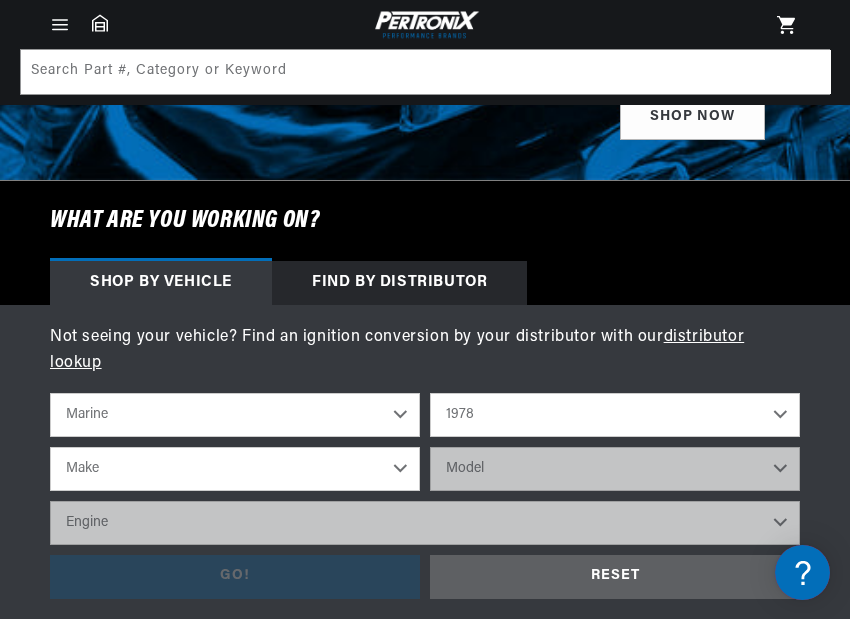 click on "Make
Marine Power Systems" at bounding box center (235, 469) 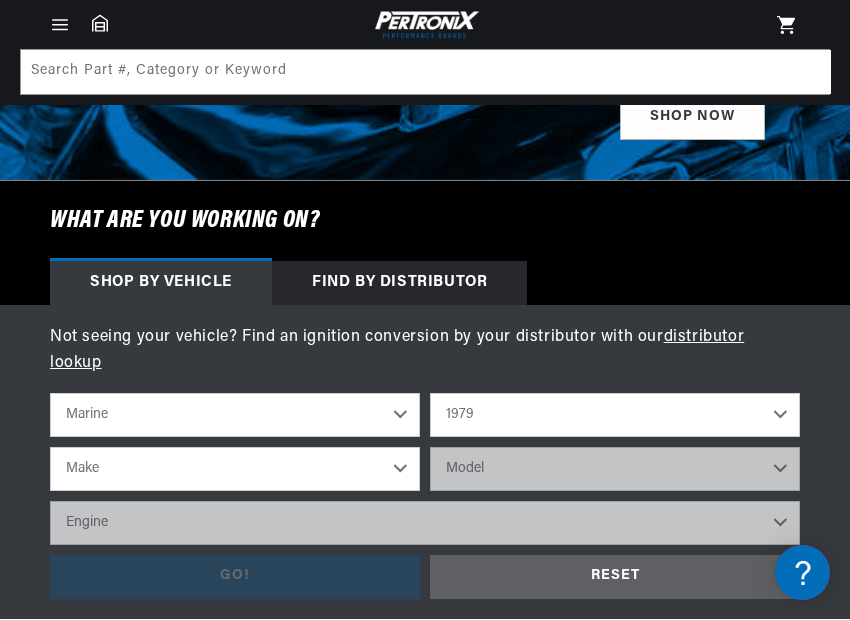 click on "Make
Indmar Products" at bounding box center (235, 469) 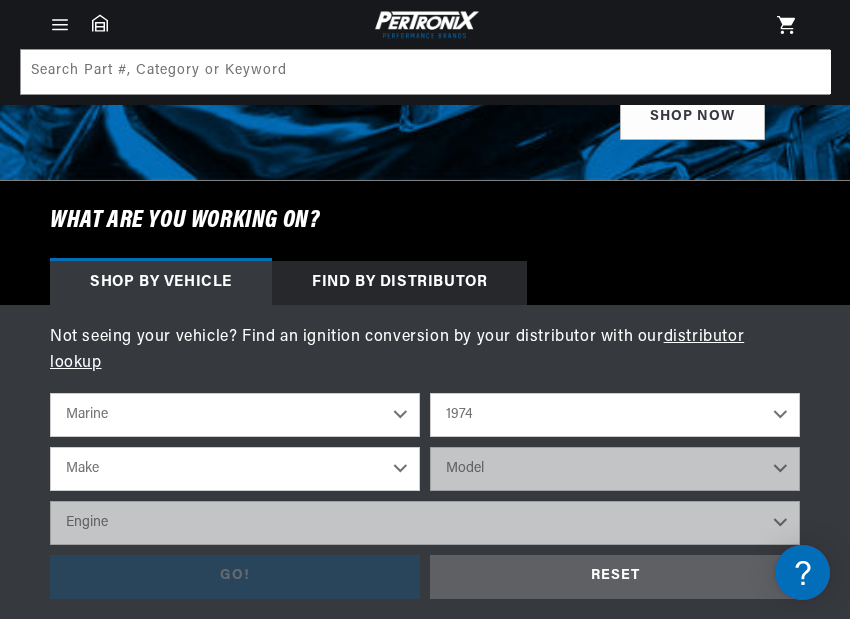 click on "Make
Aeroceanic
OMC" at bounding box center [235, 469] 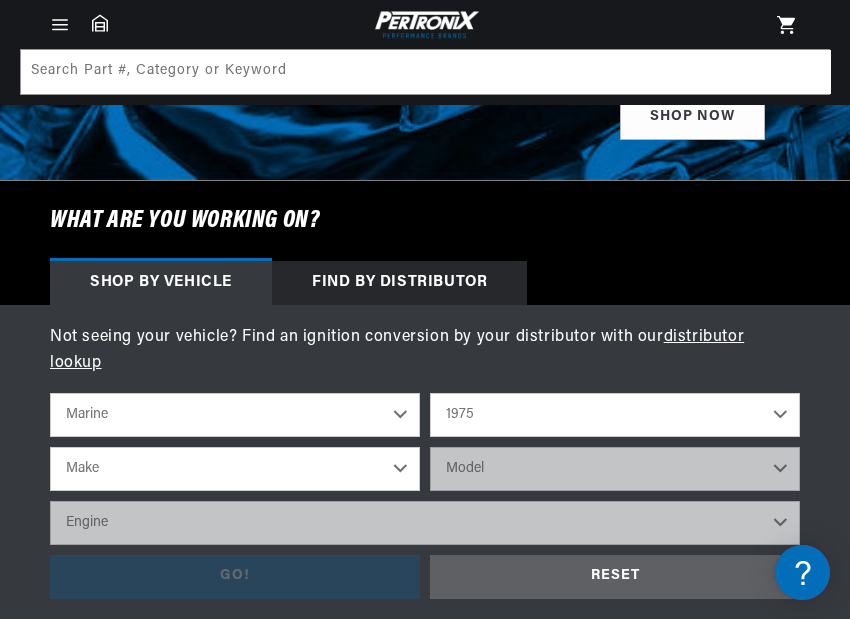 click on "Make
Chris-Craft
Crusader (Thermo-Electron)
Pleasurecraft
Waukesha" at bounding box center [235, 469] 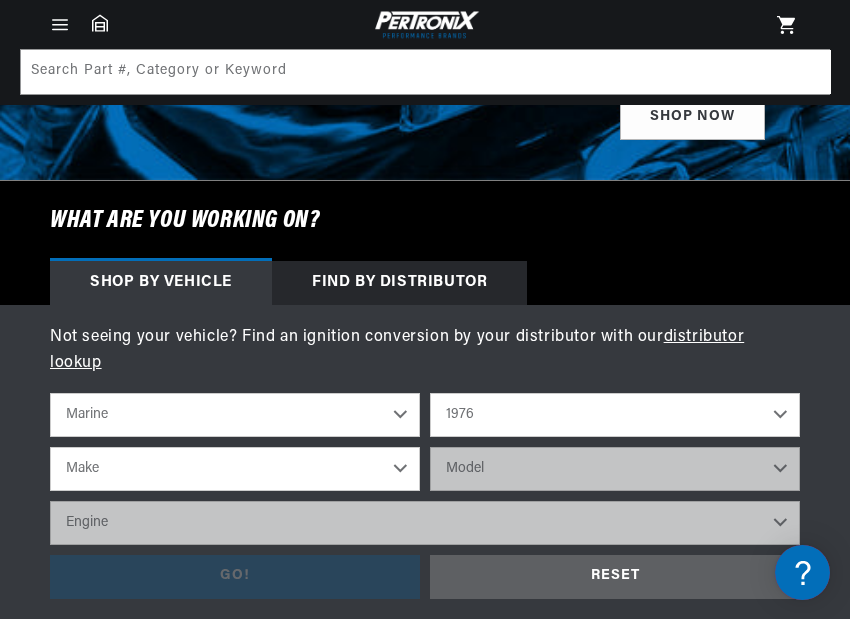 click on "Make
Chevrolet Marine
Pleasurecraft" at bounding box center (235, 469) 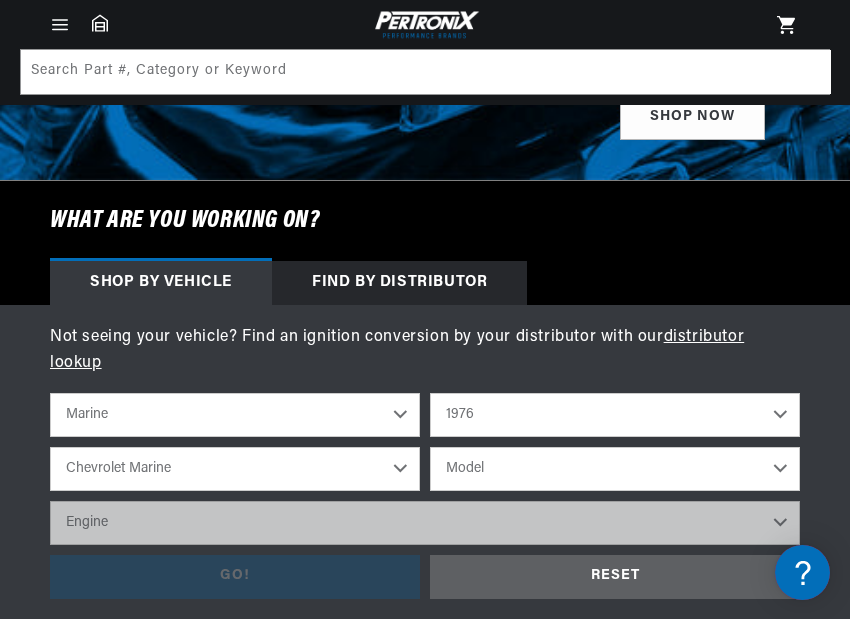 click on "Model
All models" at bounding box center (615, 469) 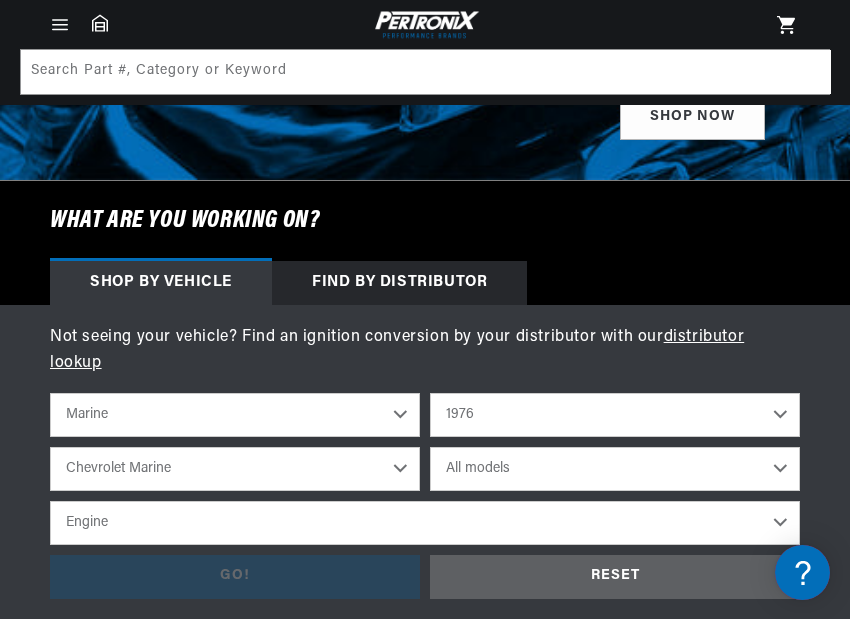 click on "Engine
8" at bounding box center [425, 523] 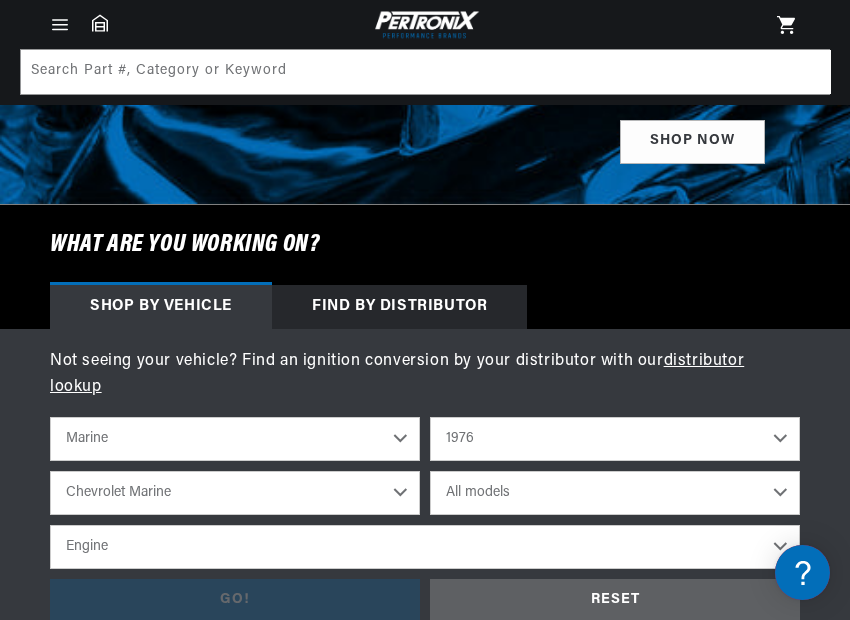 scroll, scrollTop: 478, scrollLeft: 0, axis: vertical 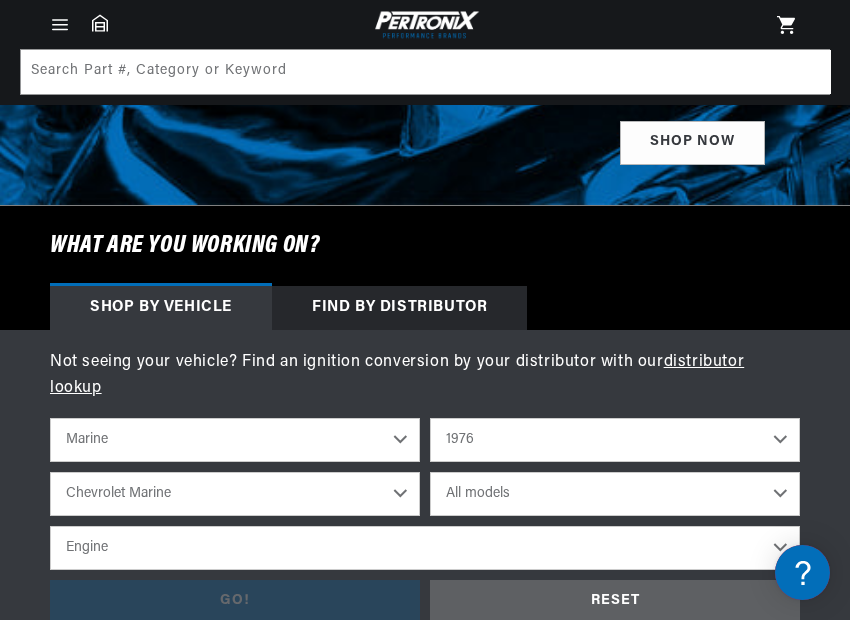 click on "Find by Distributor" at bounding box center (399, 308) 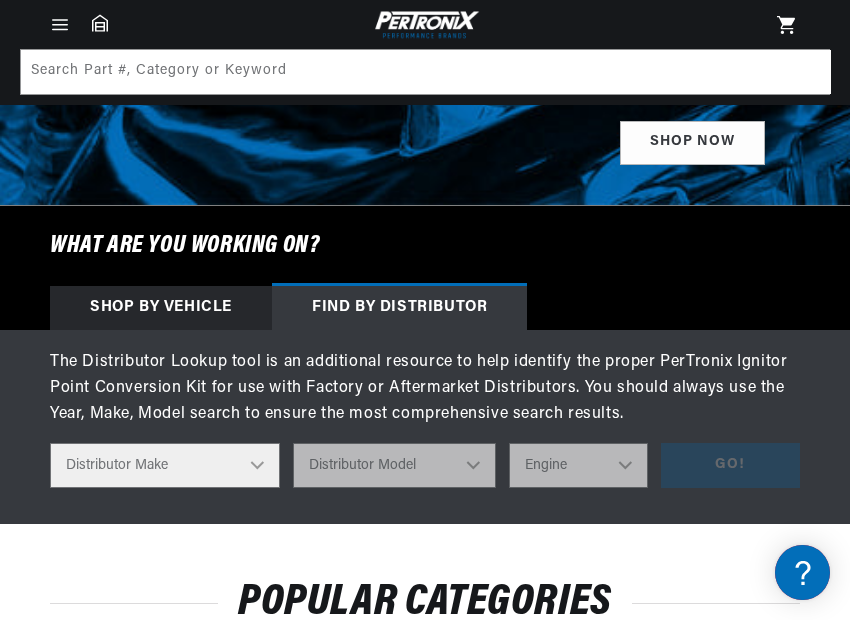 click on "Distributor Make
Accel Aldon Autolite Bosch Century Chrysler Clark Colt Continental Delco Ducellier Ford Hitachi Holley IHC Lucas Mallory Marelli Mazda Mercruiser Mitsubishi Nippondenso North Eastern Electric Perkins Prestolite SEV Sev Marchal Waukesha Wico Wisconsin" at bounding box center (165, 465) 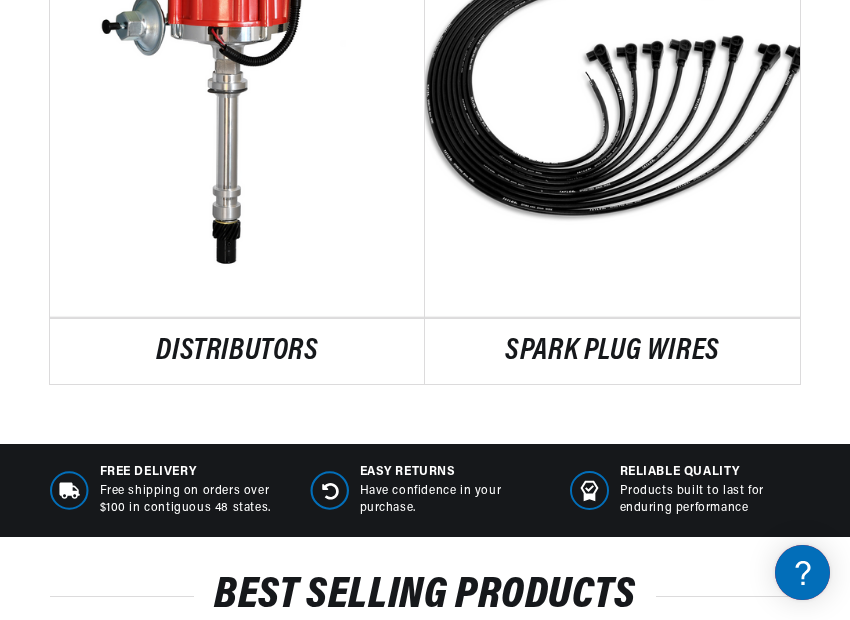 scroll, scrollTop: 1978, scrollLeft: 0, axis: vertical 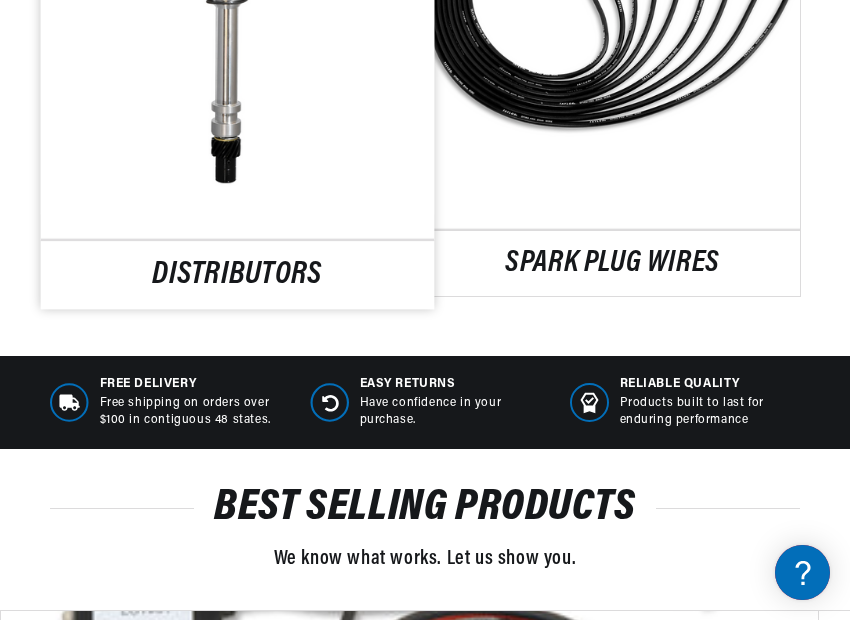 click on "DISTRIBUTORS" at bounding box center (238, 275) 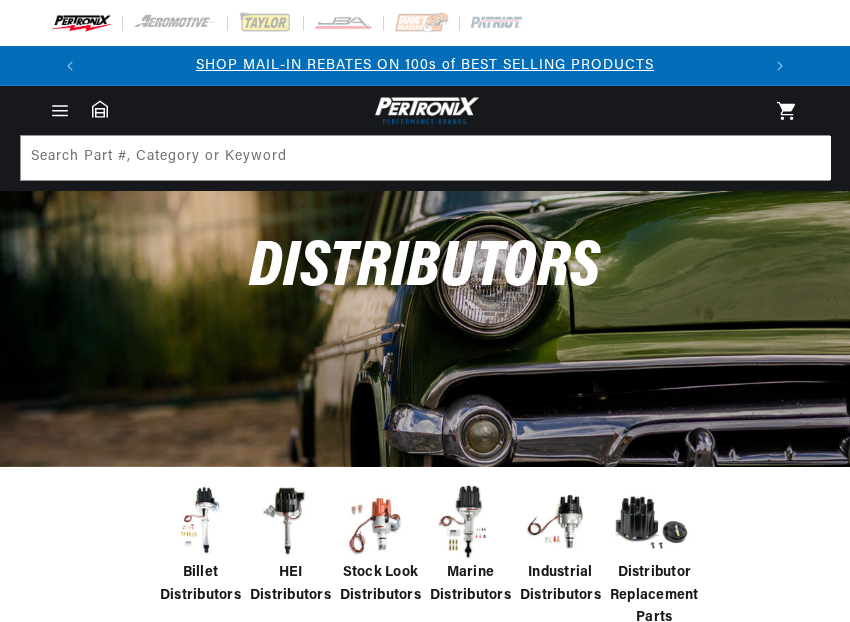 scroll, scrollTop: 0, scrollLeft: 0, axis: both 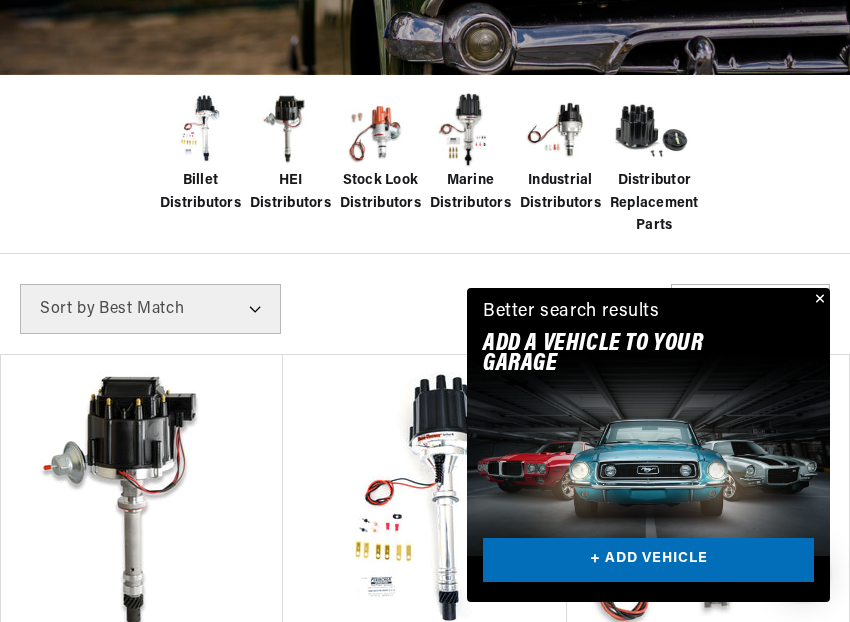 click on "Marine Distributors" at bounding box center (470, 192) 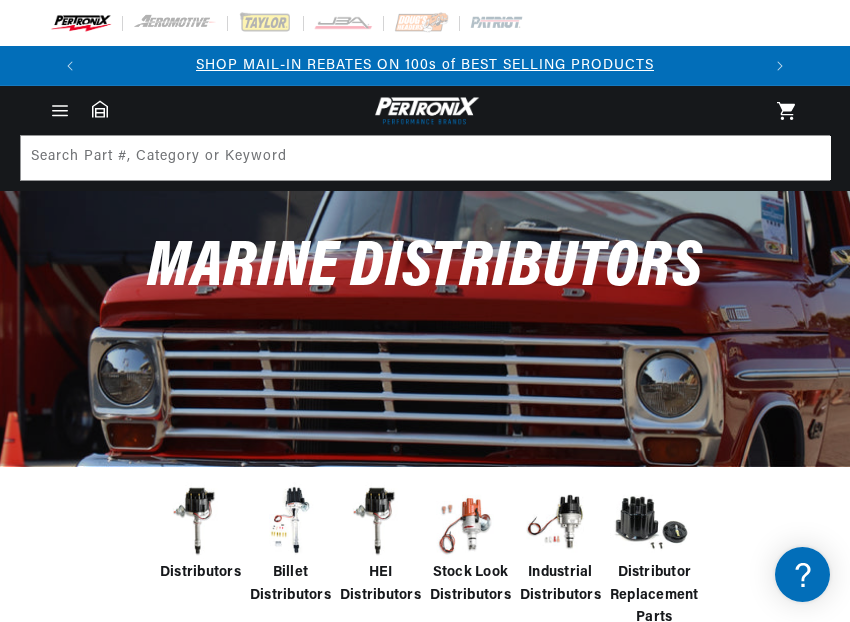 scroll, scrollTop: 0, scrollLeft: 0, axis: both 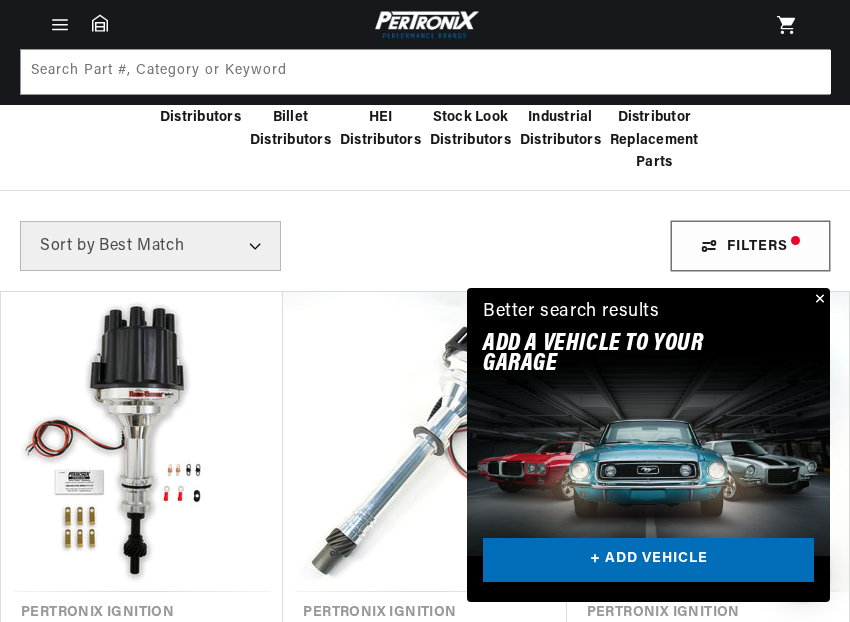 click on "Filters" at bounding box center (750, 246) 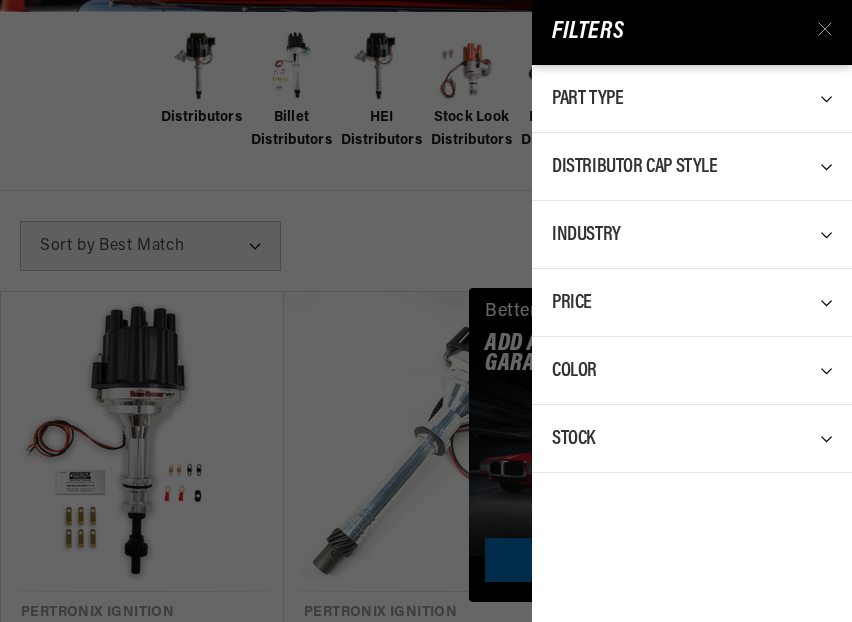 scroll, scrollTop: 0, scrollLeft: 672, axis: horizontal 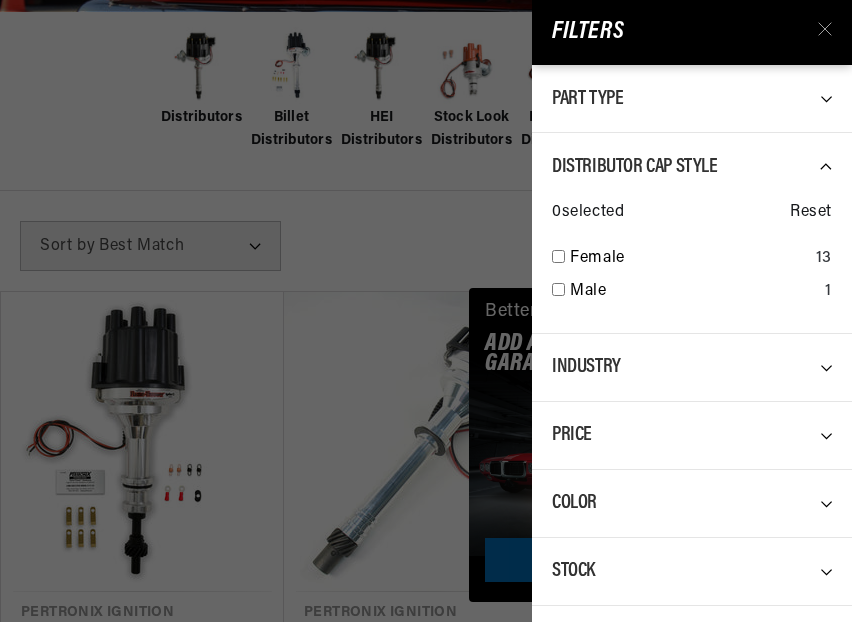 click on "Part Type" at bounding box center [692, 98] 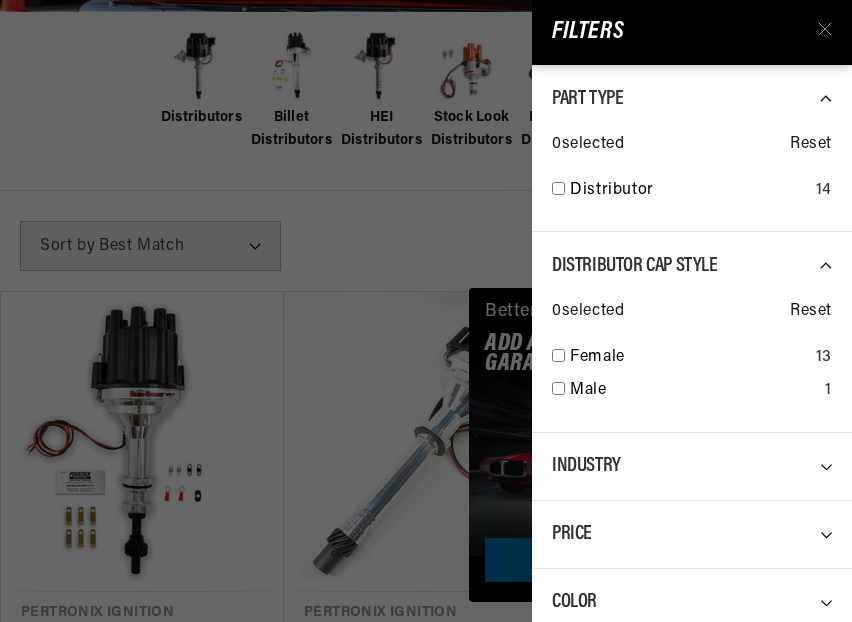 click on "Industry 0  selected
Reset
Marine 13" at bounding box center [692, 467] 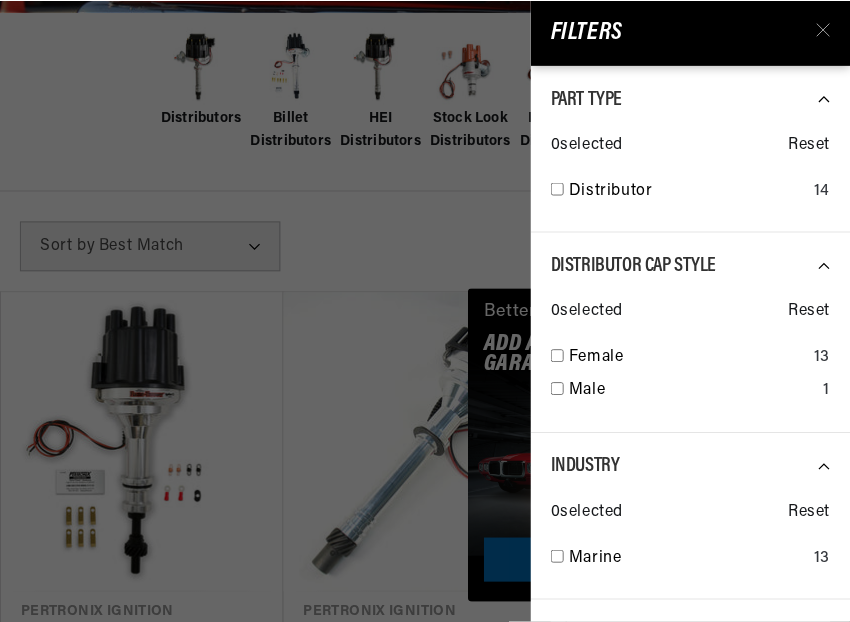 scroll, scrollTop: 0, scrollLeft: 0, axis: both 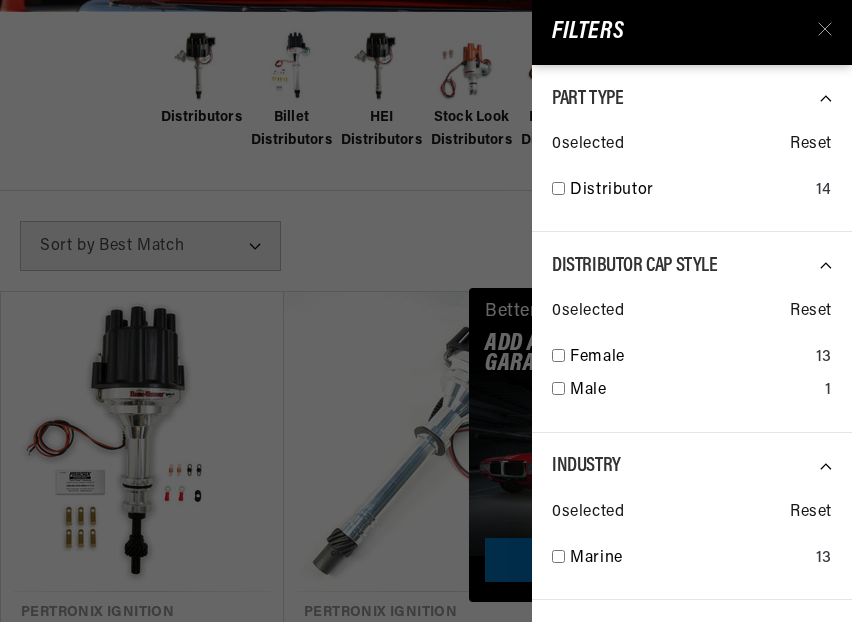 click on "Filters Part Type 0  selected
Reset
Distributor 14 Distributor Cap Style 0  selected
Reset
Female 13 Male 1 Industry 0  selected
Reset
Marine 13 Price 0  selected
Reset
$250 - $499 13 $500 - $999 1 —
Apply Price Range
Color 0  selected
Reset
Black 12 Red 10 Stock 0  selected
Reset
In-stock Only 12" at bounding box center [426, 311] 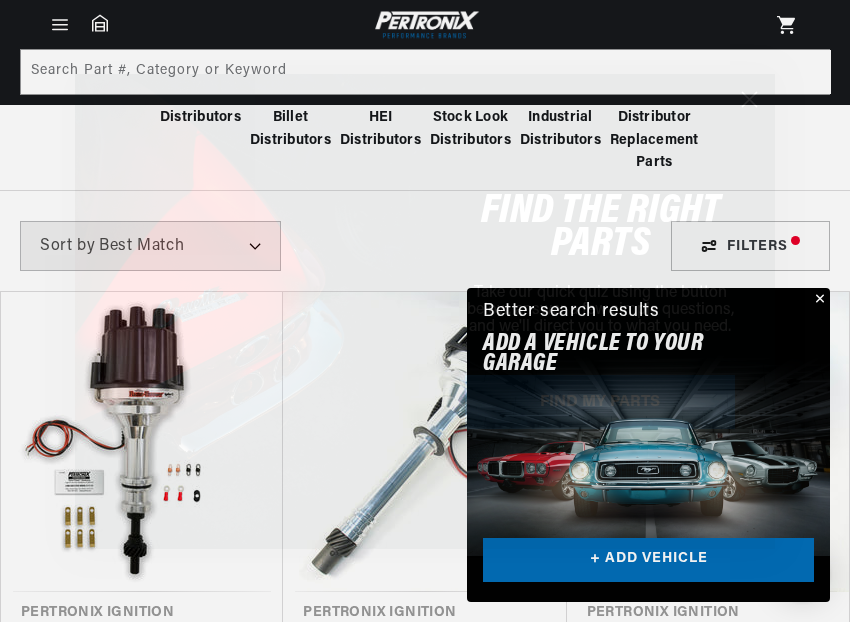 click 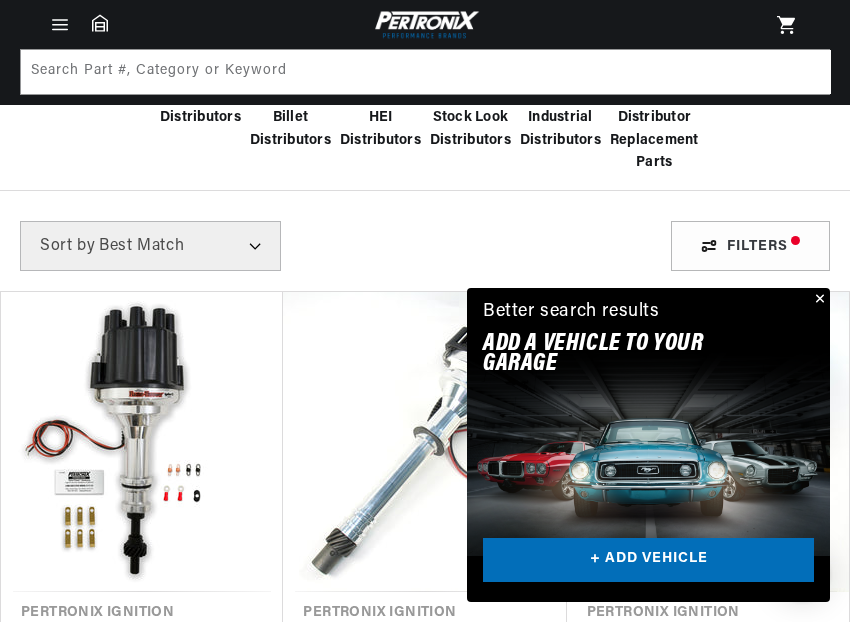 click at bounding box center [818, 300] 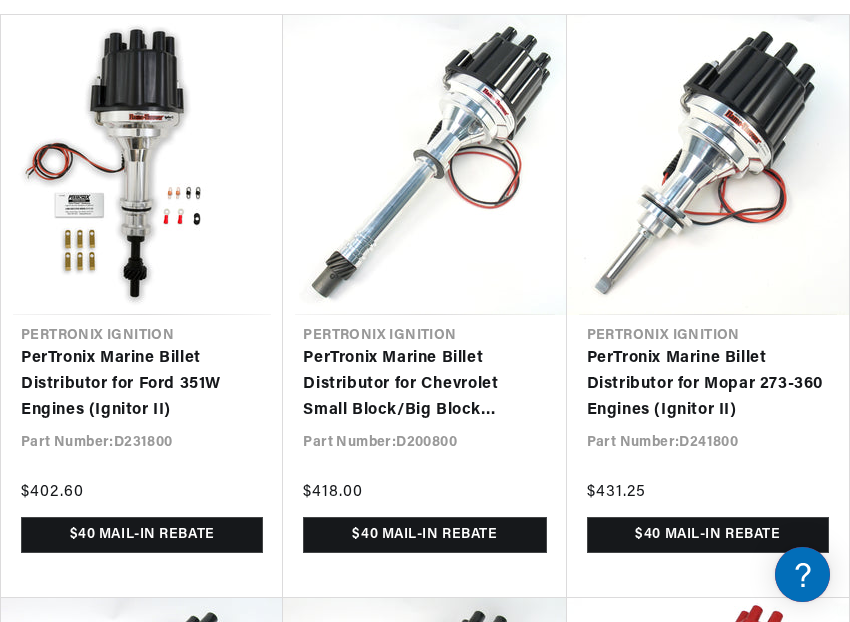 scroll, scrollTop: 737, scrollLeft: 0, axis: vertical 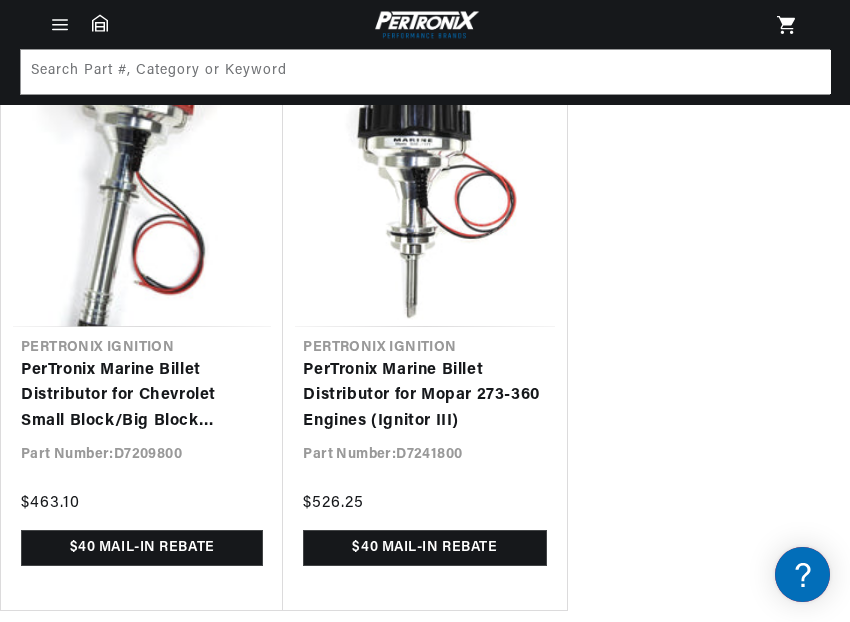 click on "PerTronix Marine Billet Distributor for Chevrolet Small Block/Big Block Reverse Rotation Engines (Ignitor III)" at bounding box center [142, 396] 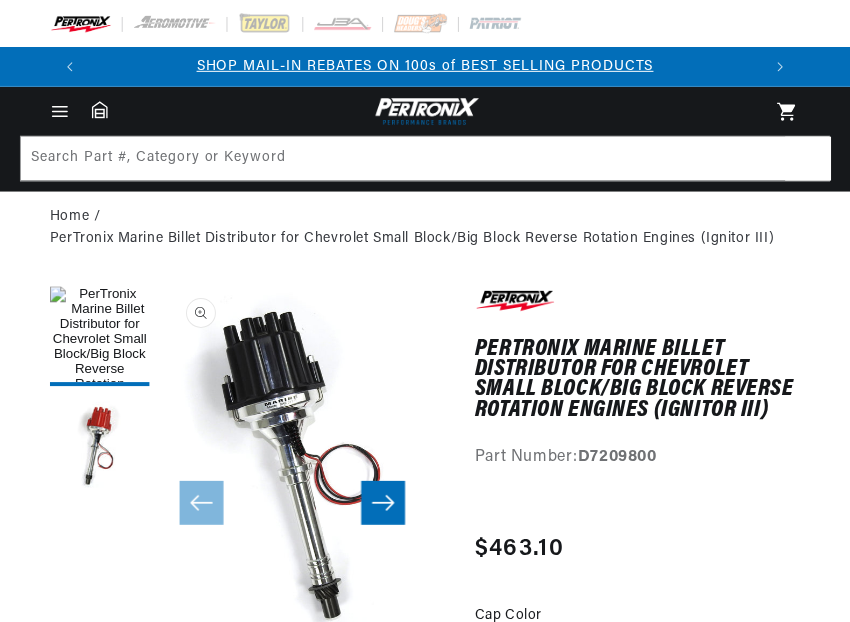scroll, scrollTop: 0, scrollLeft: 0, axis: both 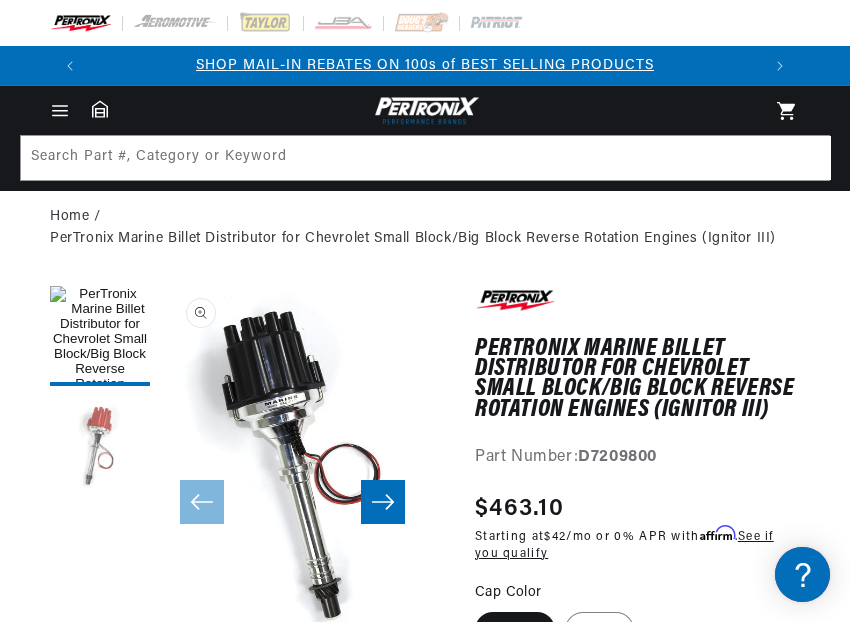 click at bounding box center (100, 446) 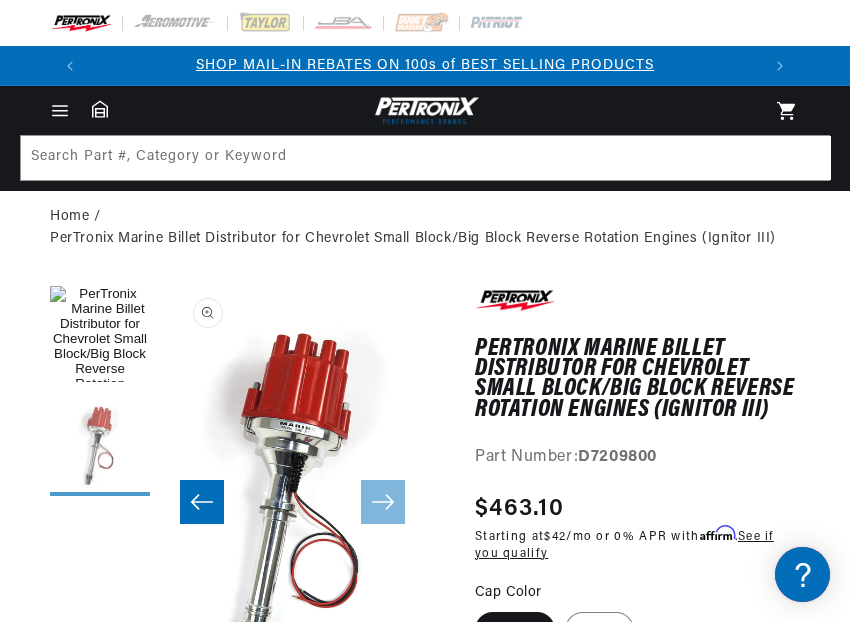 scroll, scrollTop: 0, scrollLeft: 265, axis: horizontal 